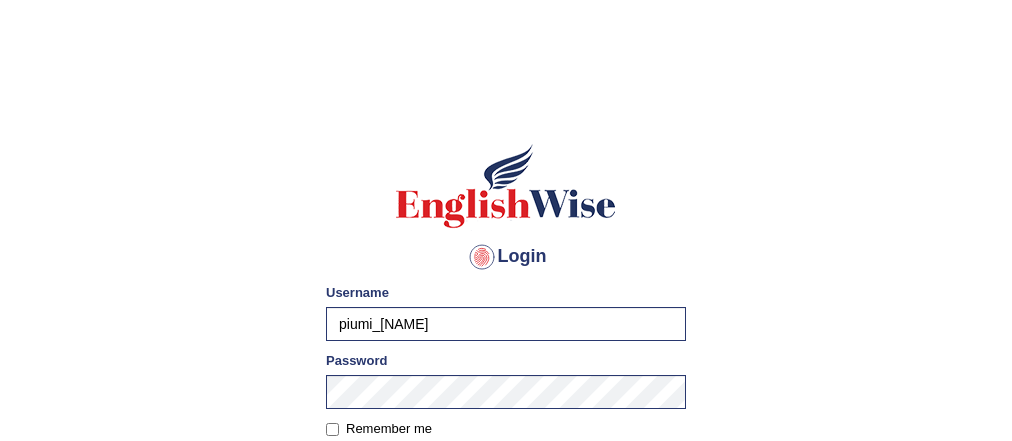 scroll, scrollTop: 239, scrollLeft: 0, axis: vertical 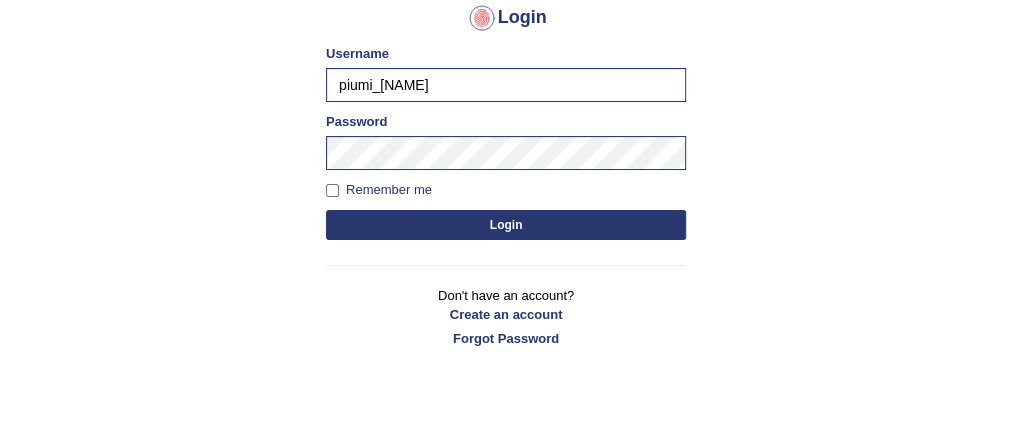 click on "Login" at bounding box center (506, 225) 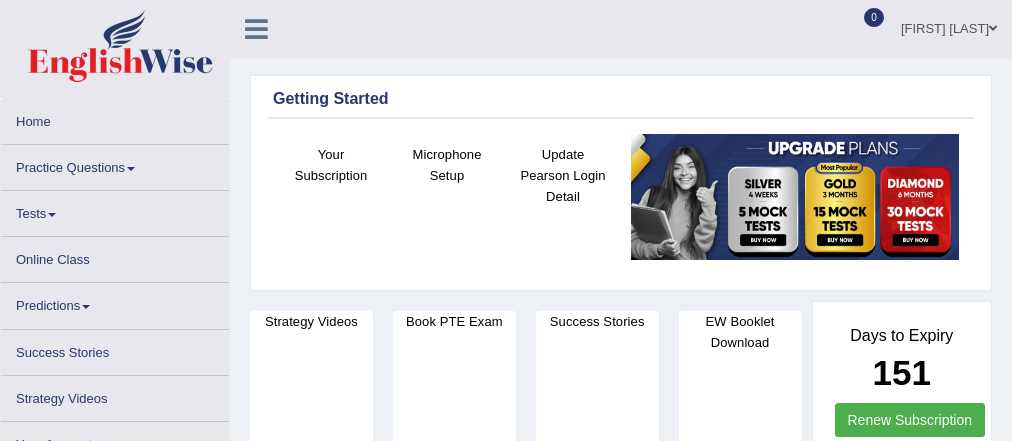 scroll, scrollTop: 0, scrollLeft: 0, axis: both 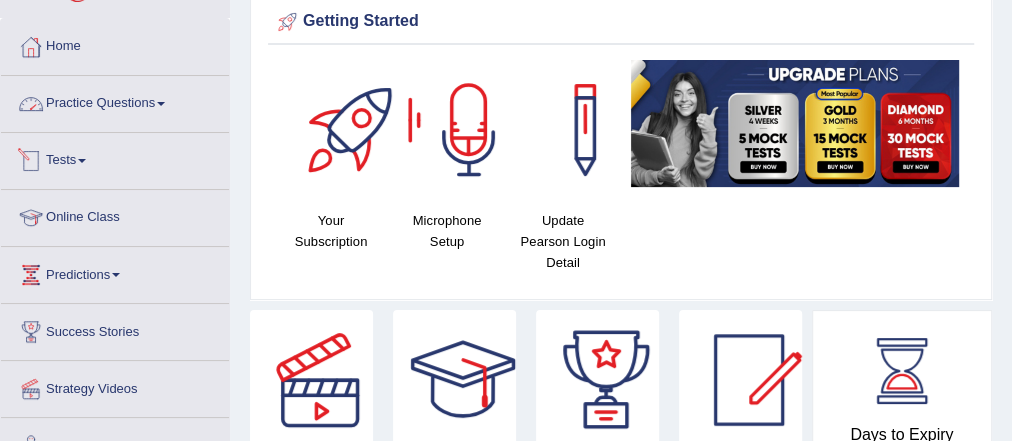 click on "Practice Questions" at bounding box center (115, 101) 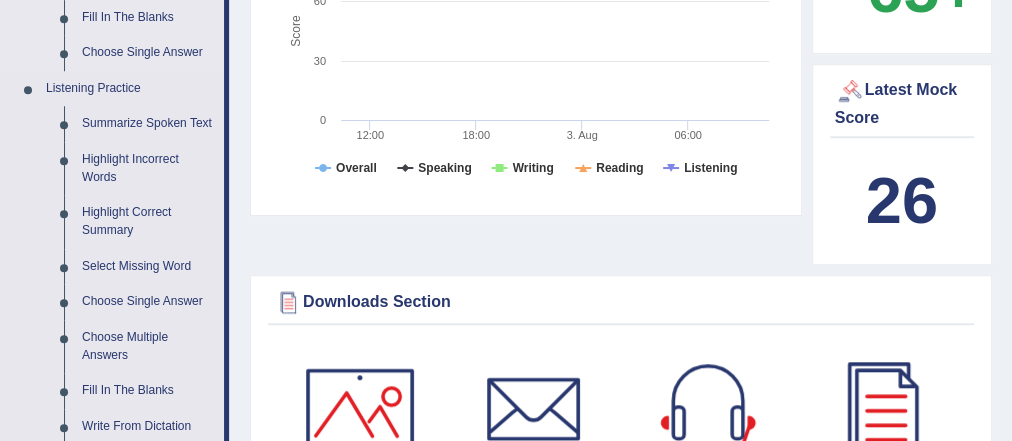scroll, scrollTop: 1040, scrollLeft: 0, axis: vertical 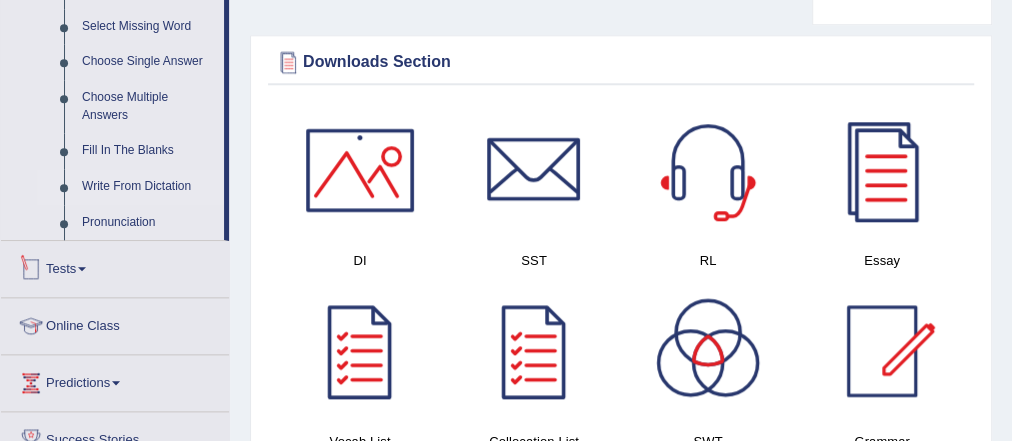 click on "Write From Dictation" at bounding box center (148, 187) 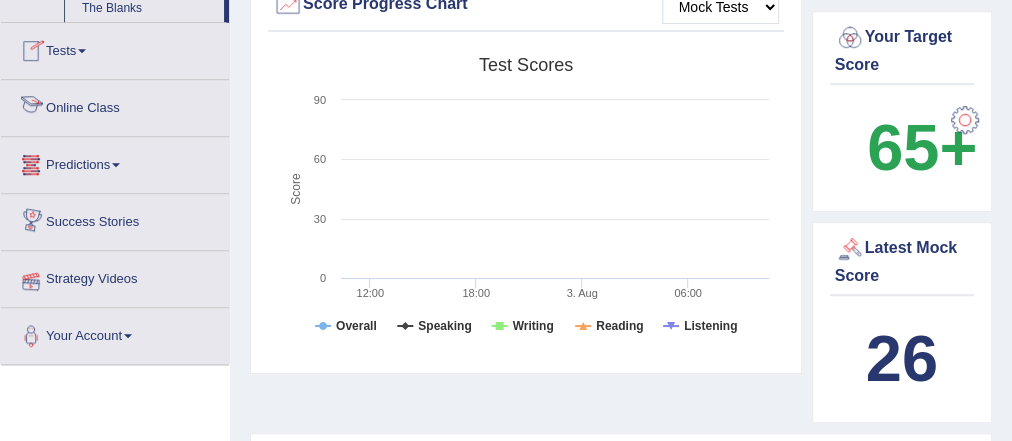 scroll, scrollTop: 743, scrollLeft: 0, axis: vertical 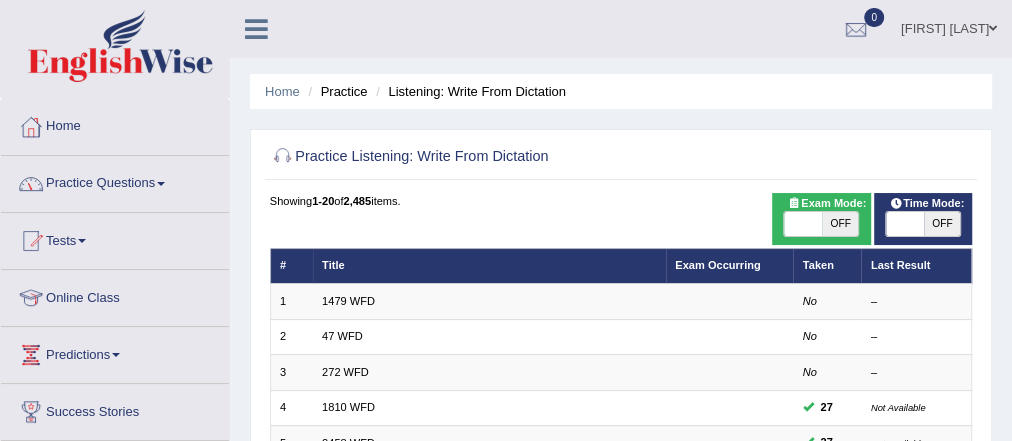 click on "Practice Questions" at bounding box center [115, 181] 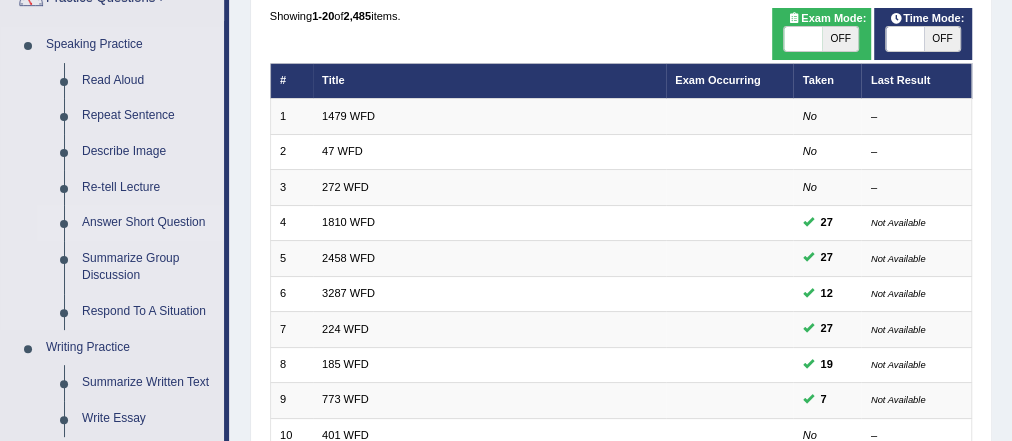 scroll, scrollTop: 80, scrollLeft: 0, axis: vertical 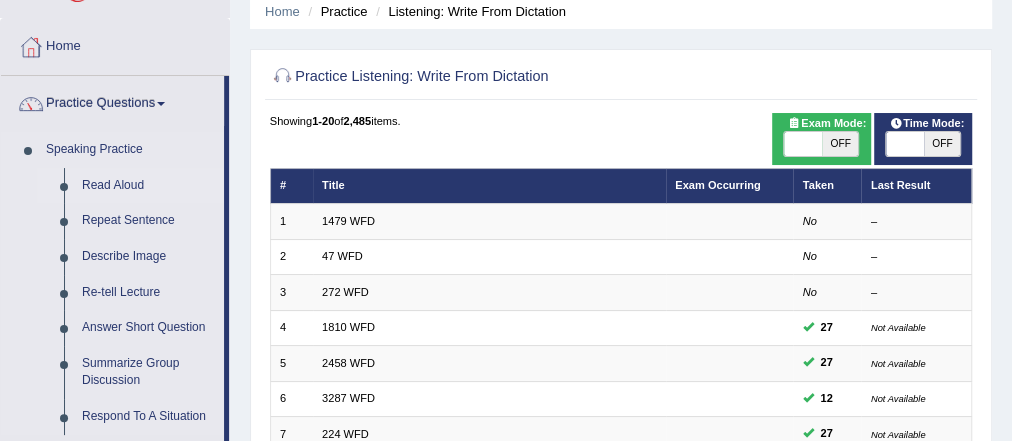 click on "Read Aloud" at bounding box center (148, 186) 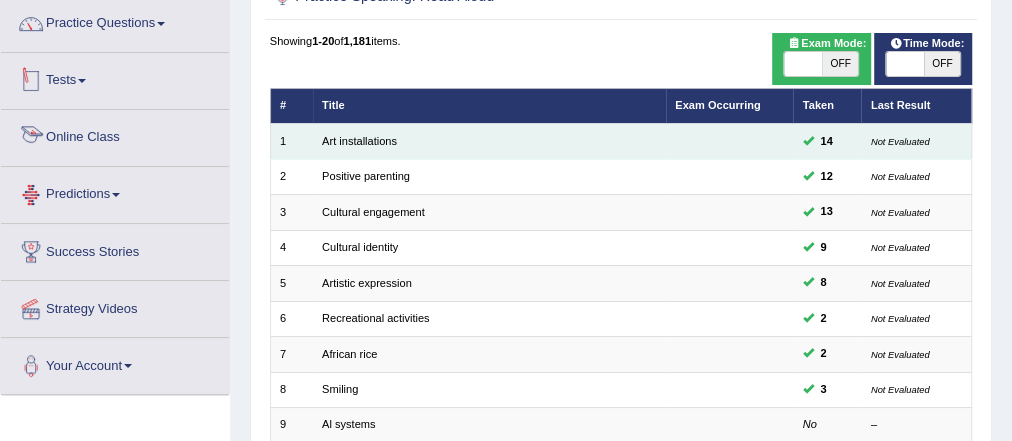 scroll, scrollTop: 160, scrollLeft: 0, axis: vertical 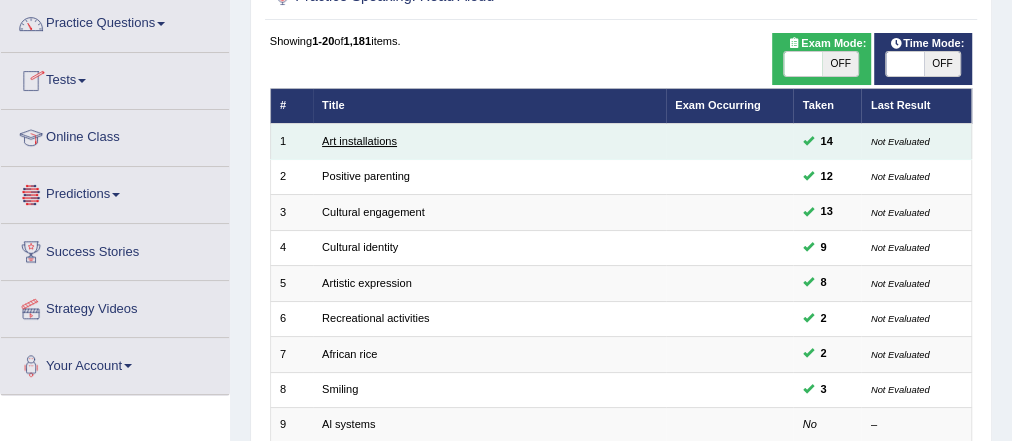 click on "Art installations" at bounding box center [359, 141] 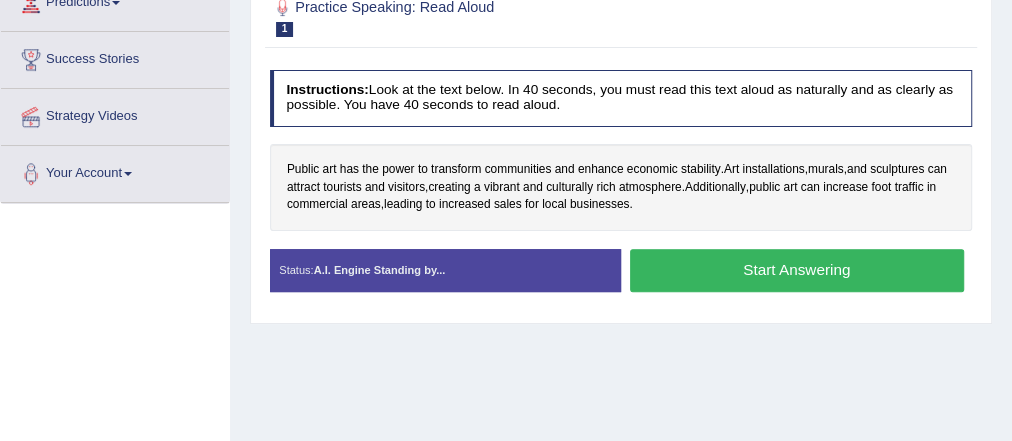 scroll, scrollTop: 352, scrollLeft: 0, axis: vertical 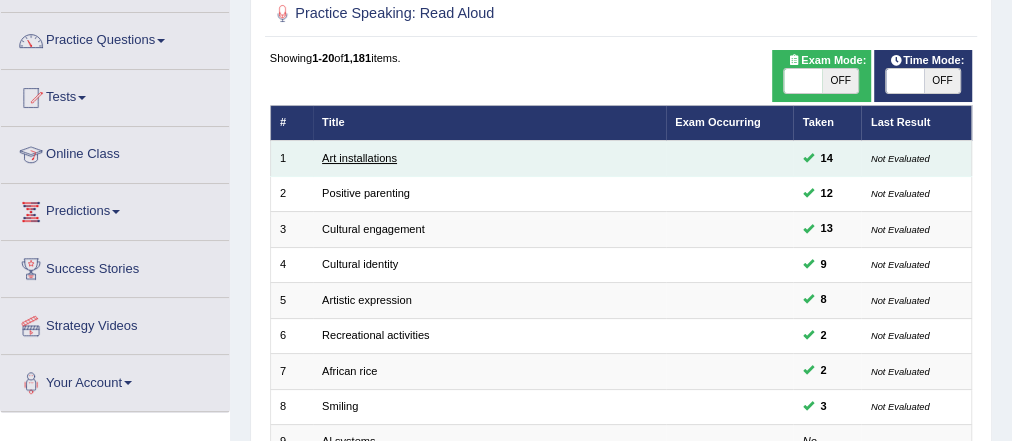 click on "Art installations" at bounding box center [359, 158] 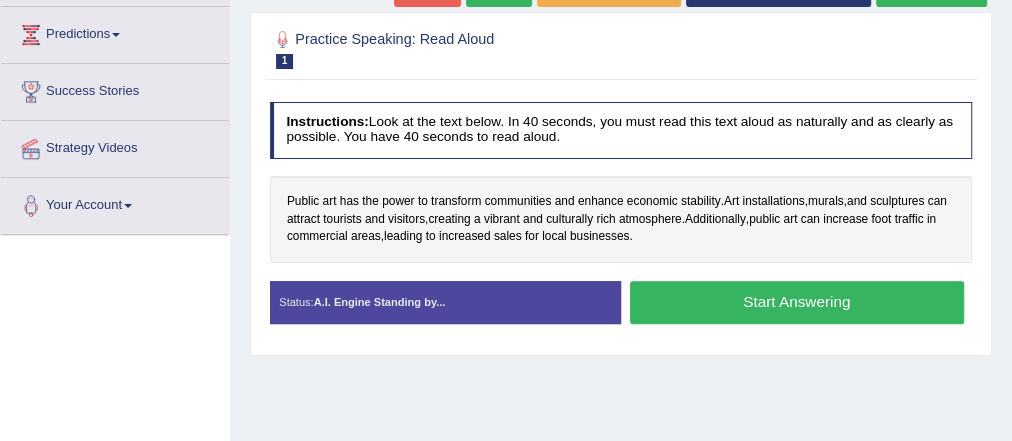scroll, scrollTop: 320, scrollLeft: 0, axis: vertical 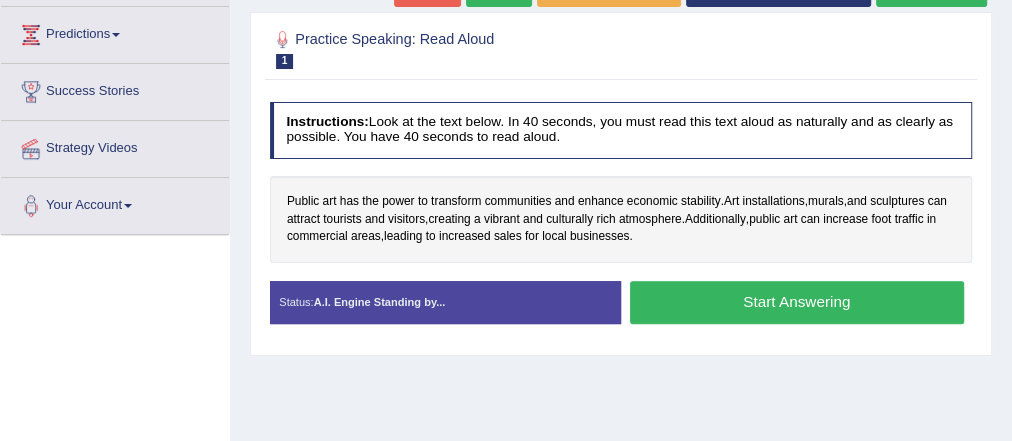 click on "Start Answering" at bounding box center [797, 302] 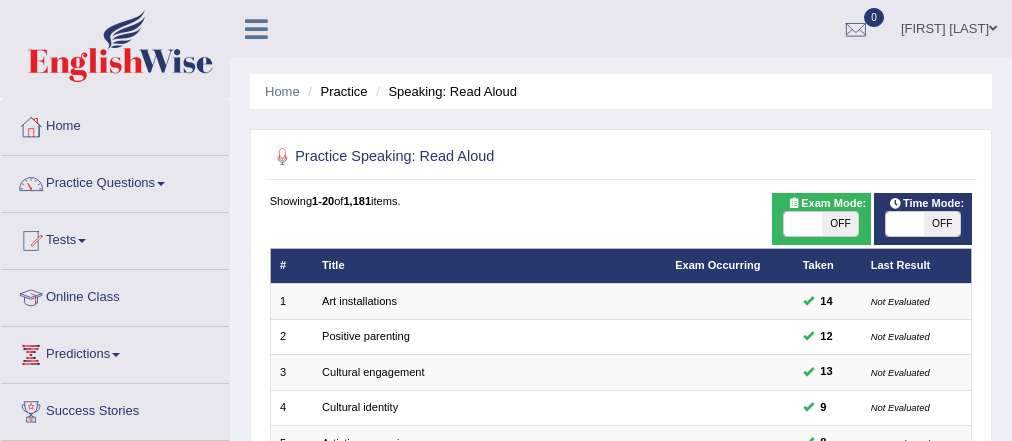 scroll, scrollTop: 143, scrollLeft: 0, axis: vertical 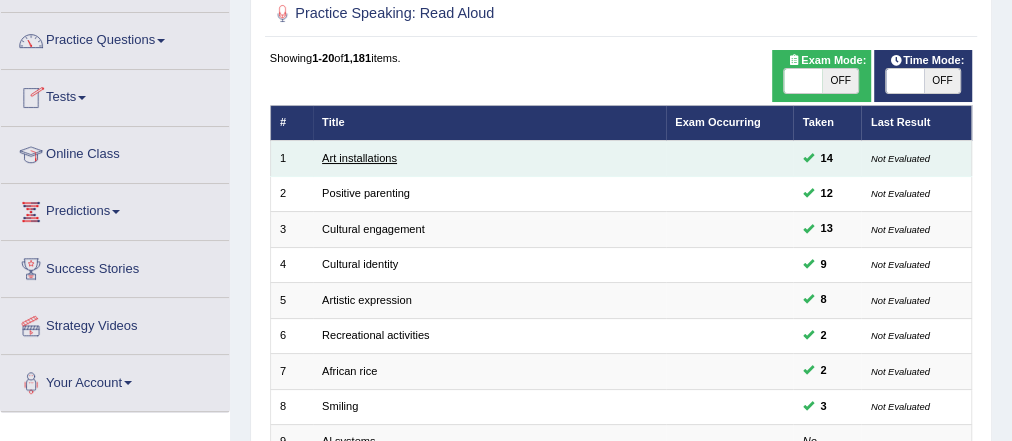 click on "Art installations" at bounding box center (359, 158) 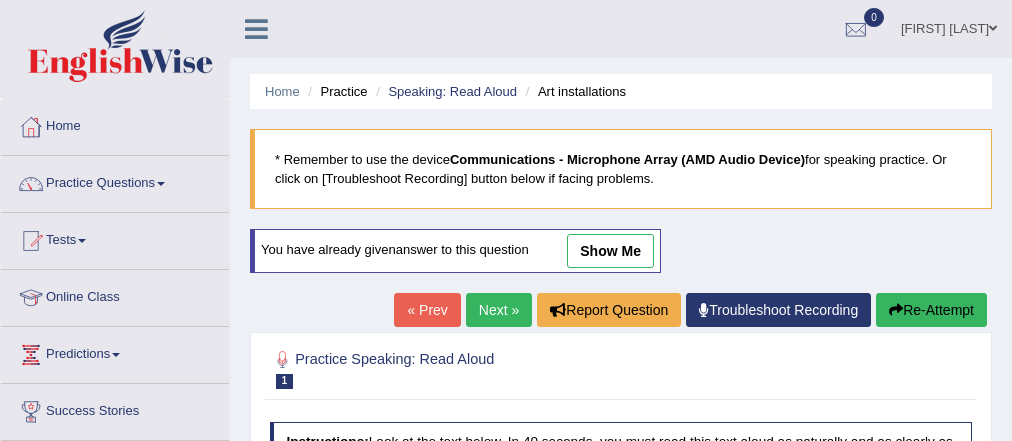 scroll, scrollTop: 0, scrollLeft: 0, axis: both 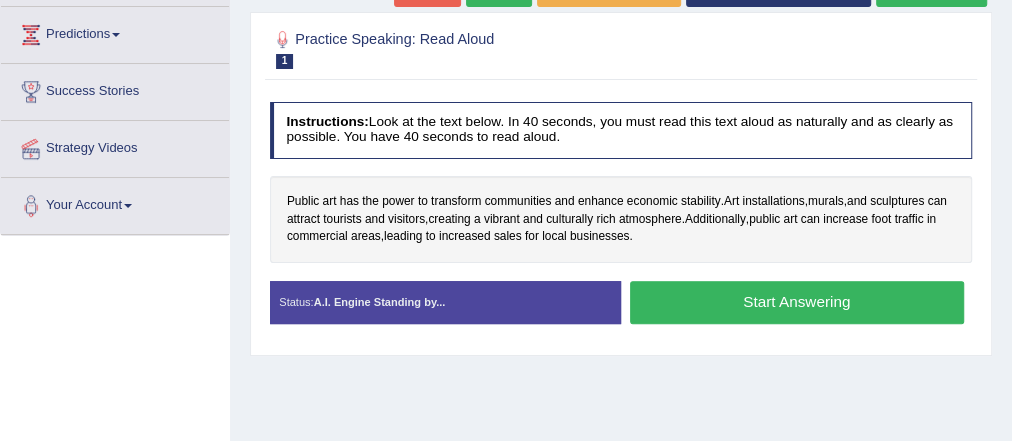 click on "Start Answering" at bounding box center [797, 302] 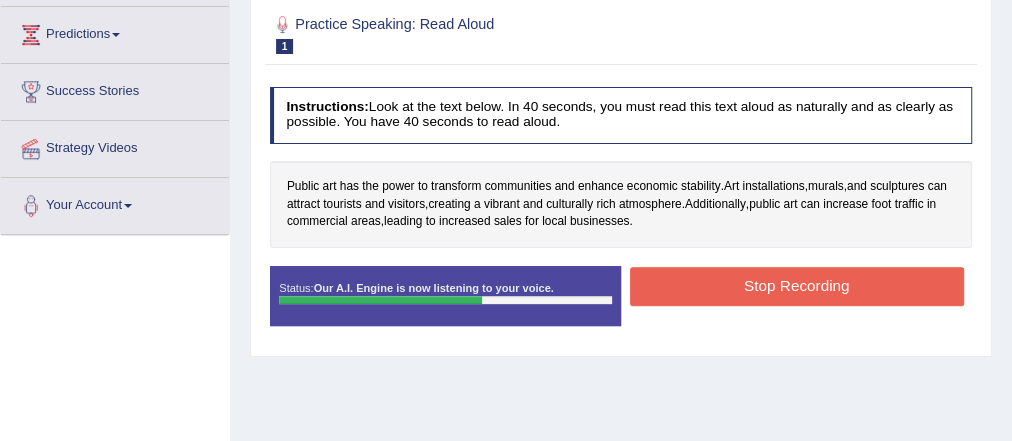 click on "Stop Recording" at bounding box center [797, 286] 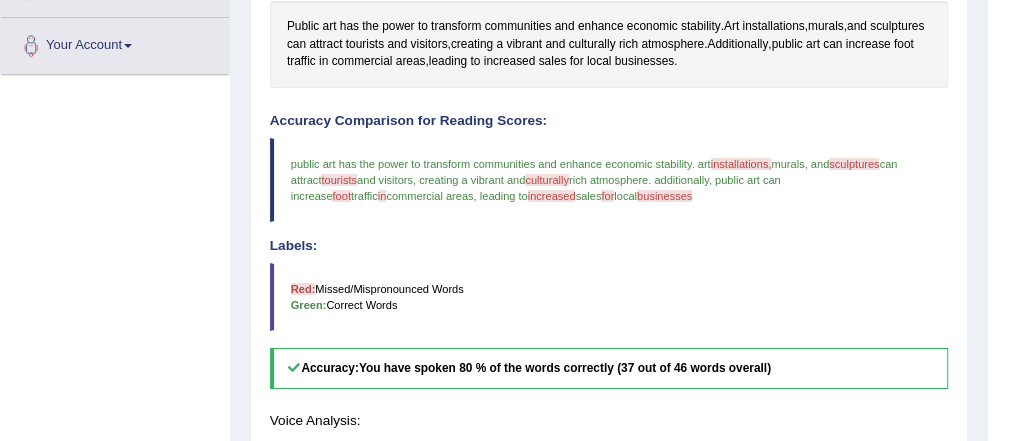scroll, scrollTop: 560, scrollLeft: 0, axis: vertical 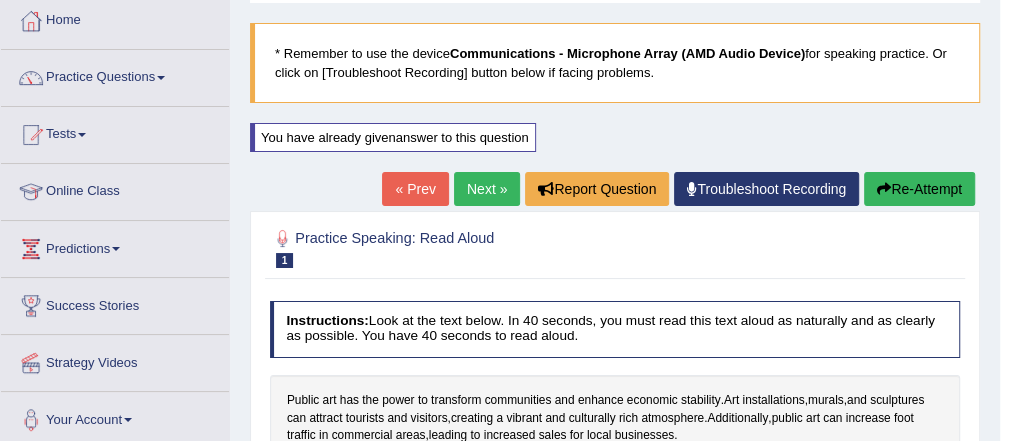 click on "Next »" at bounding box center (487, 189) 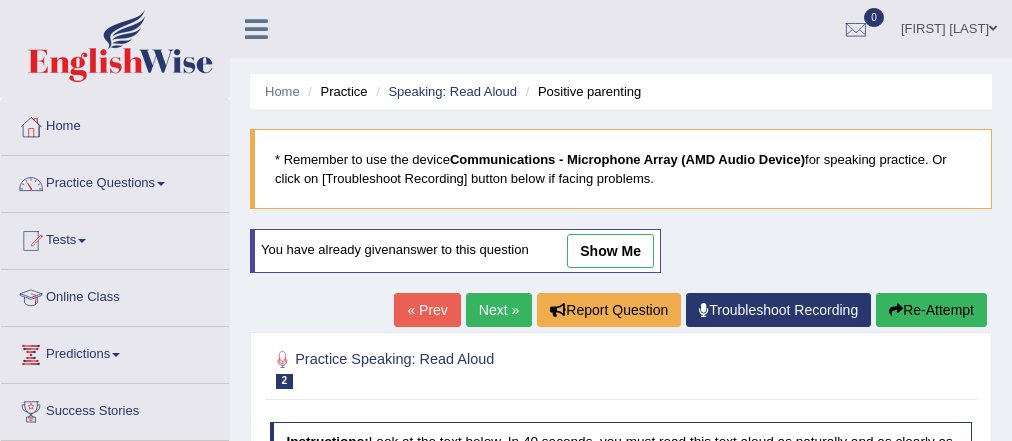 scroll, scrollTop: 322, scrollLeft: 0, axis: vertical 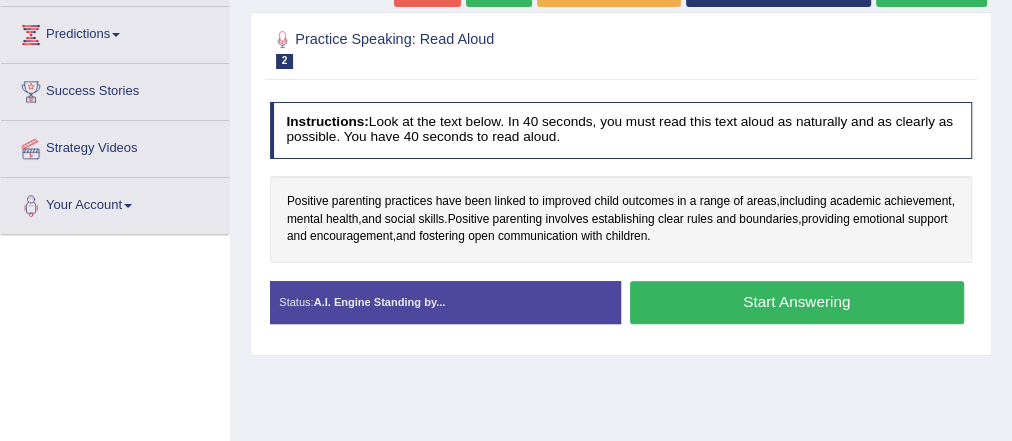 click on "Start Answering" at bounding box center [797, 302] 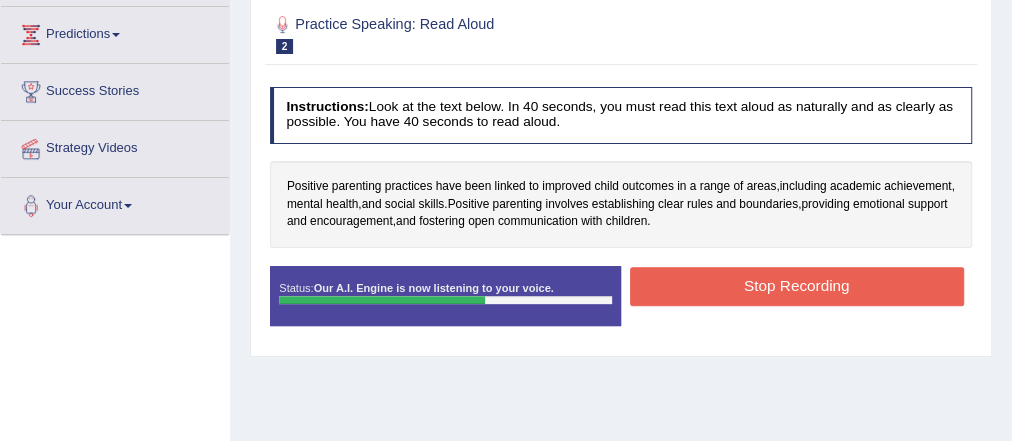 click on "Stop Recording" at bounding box center [797, 286] 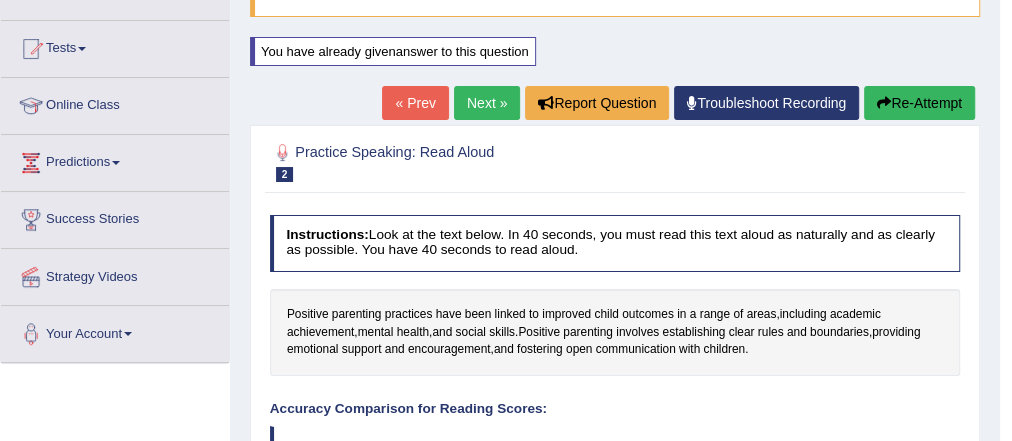 scroll, scrollTop: 160, scrollLeft: 0, axis: vertical 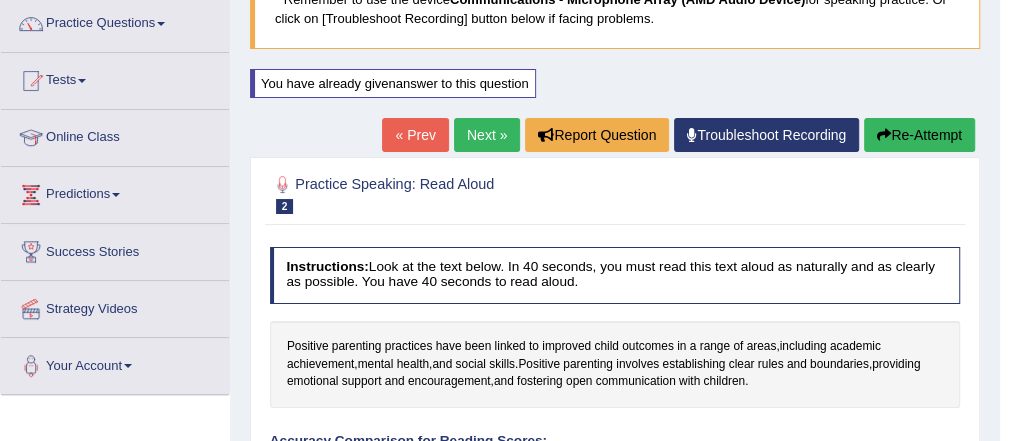 click on "Next »" at bounding box center [487, 135] 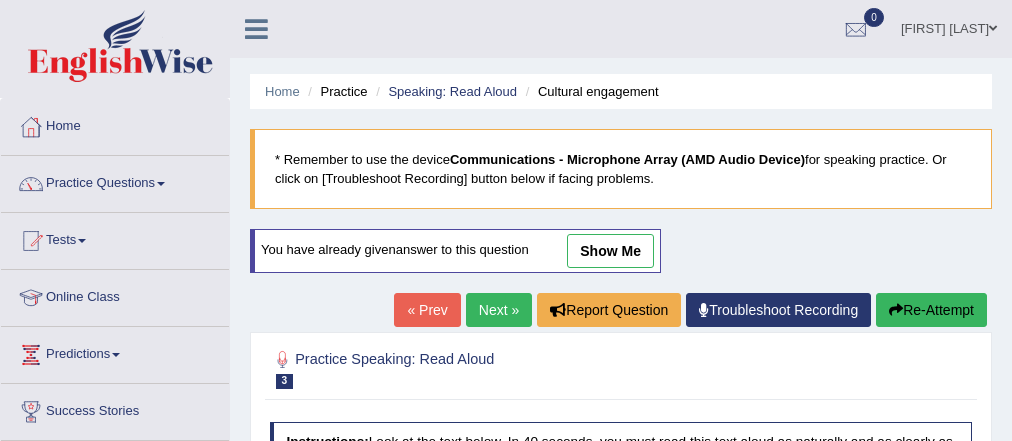 scroll, scrollTop: 230, scrollLeft: 0, axis: vertical 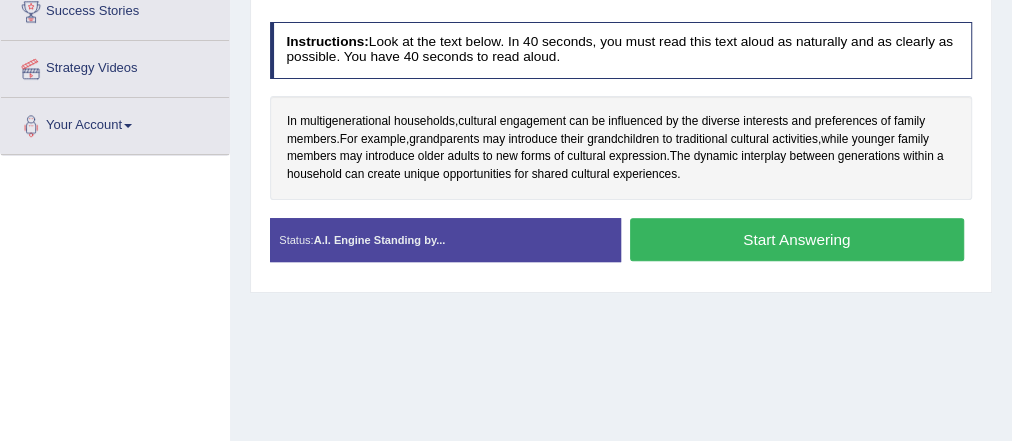 click on "Start Answering" at bounding box center (797, 239) 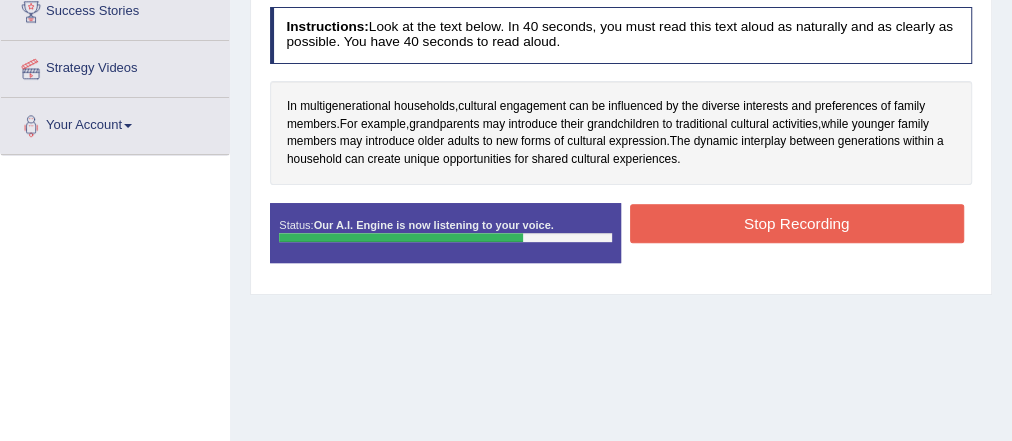 click on "Stop Recording" at bounding box center [797, 223] 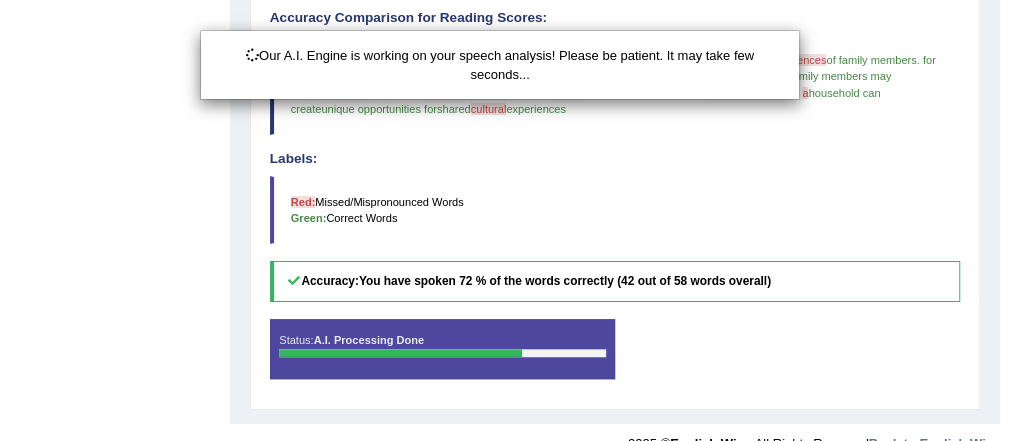 scroll, scrollTop: 625, scrollLeft: 0, axis: vertical 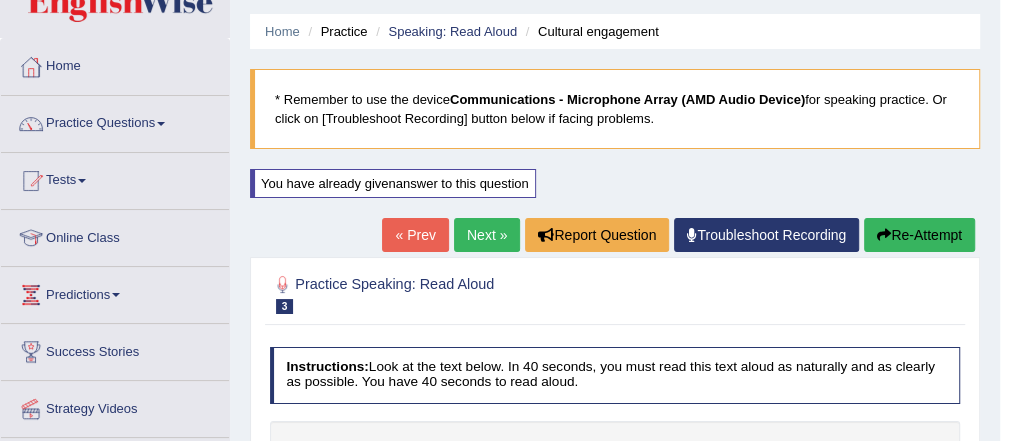 click on "Next »" at bounding box center (487, 235) 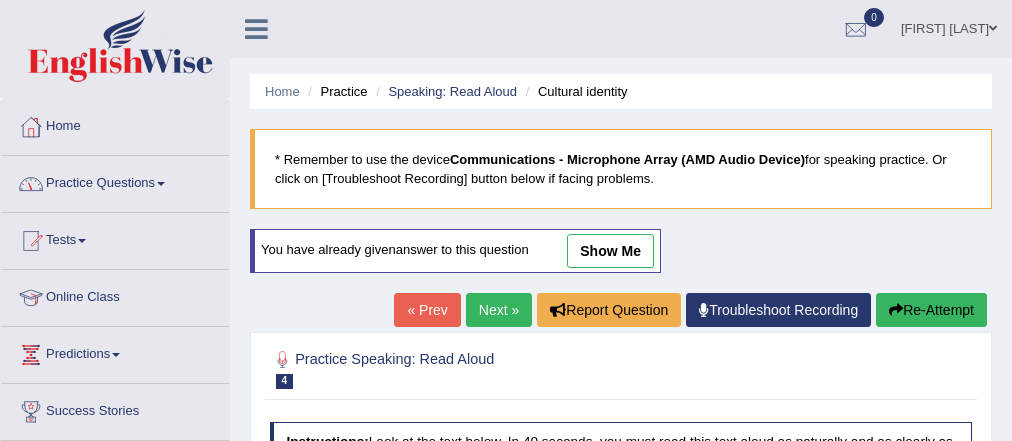 scroll, scrollTop: 0, scrollLeft: 0, axis: both 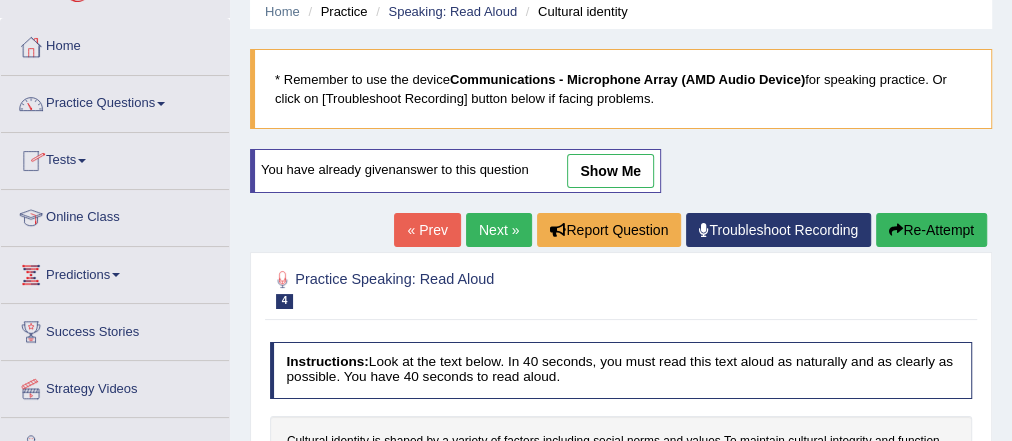 click on "Practice Questions" at bounding box center [115, 101] 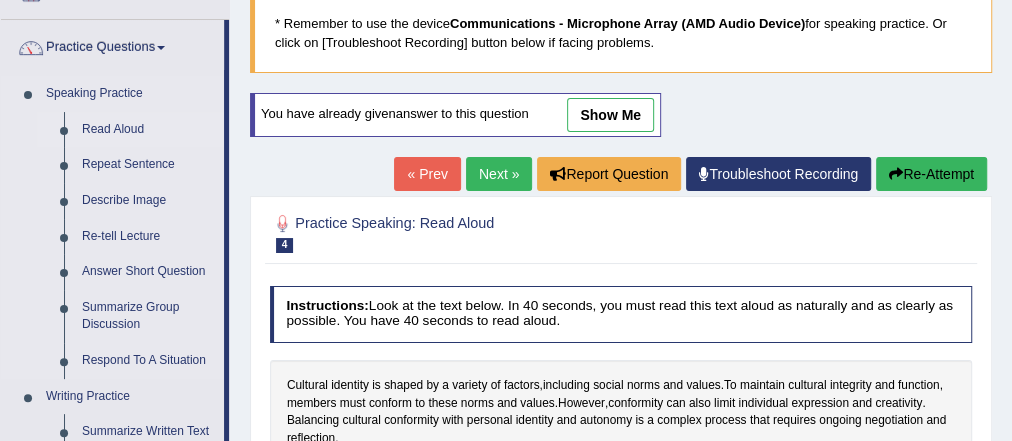 scroll, scrollTop: 160, scrollLeft: 0, axis: vertical 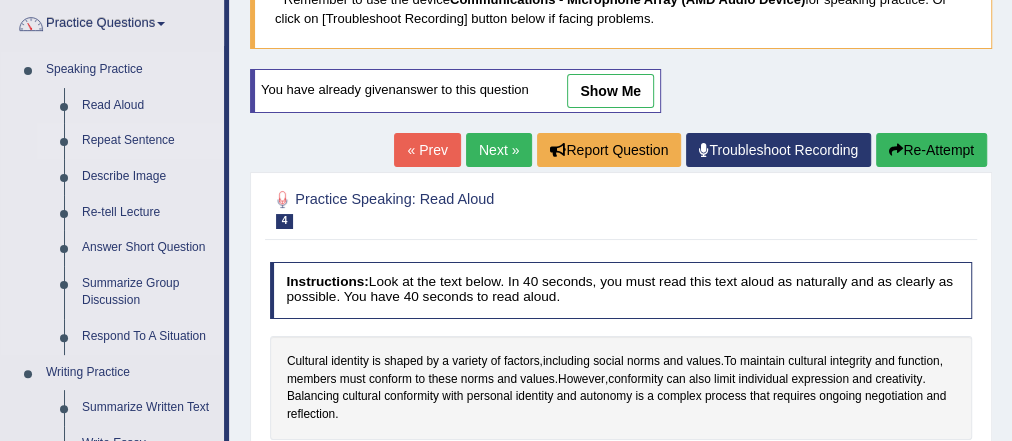 click on "Repeat Sentence" at bounding box center (148, 141) 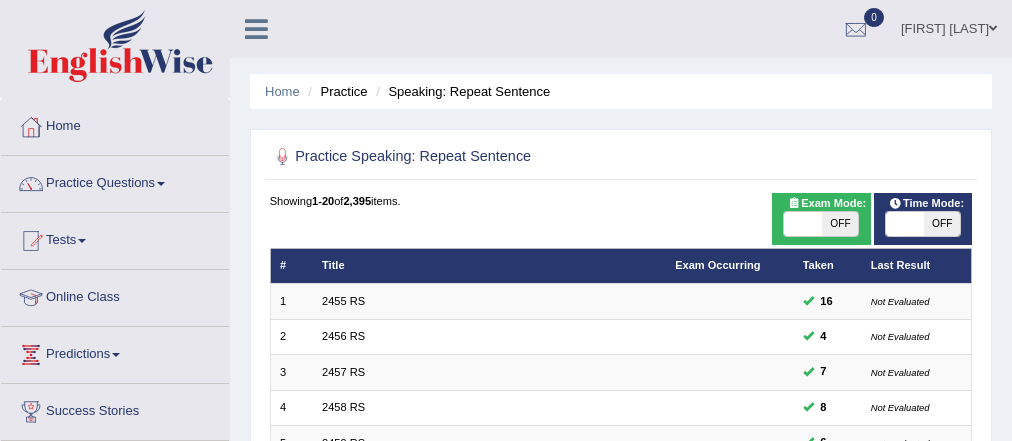 scroll, scrollTop: 0, scrollLeft: 0, axis: both 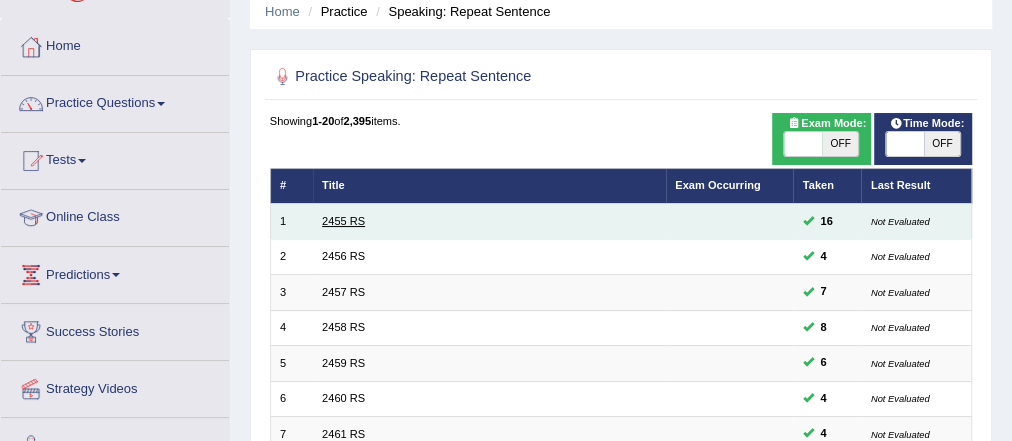 click on "2455 RS" at bounding box center [343, 221] 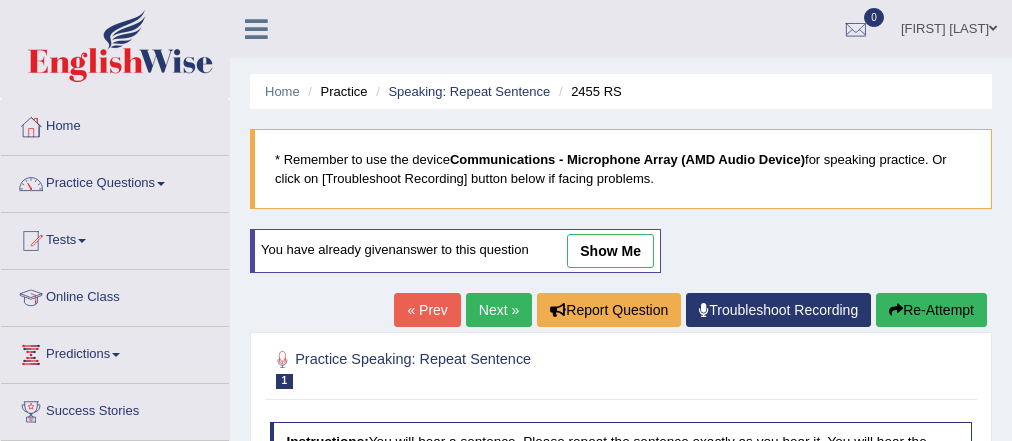 scroll, scrollTop: 318, scrollLeft: 0, axis: vertical 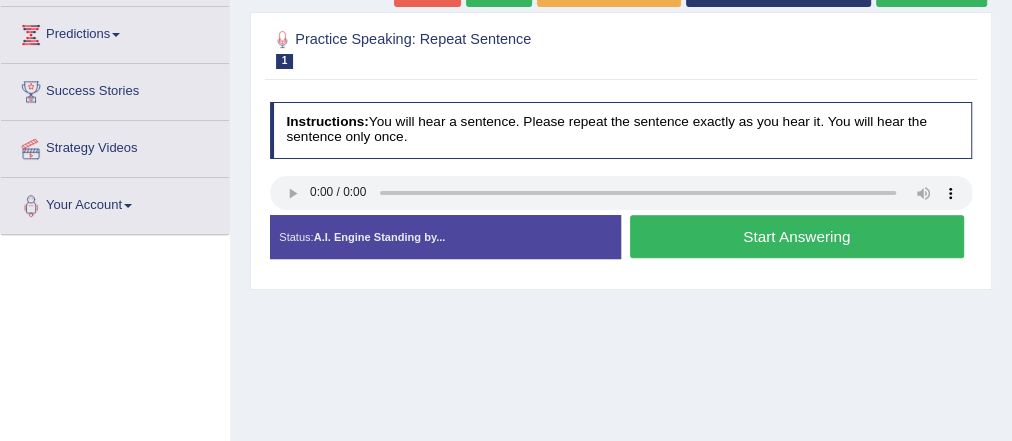 click on "Start Answering" at bounding box center [797, 236] 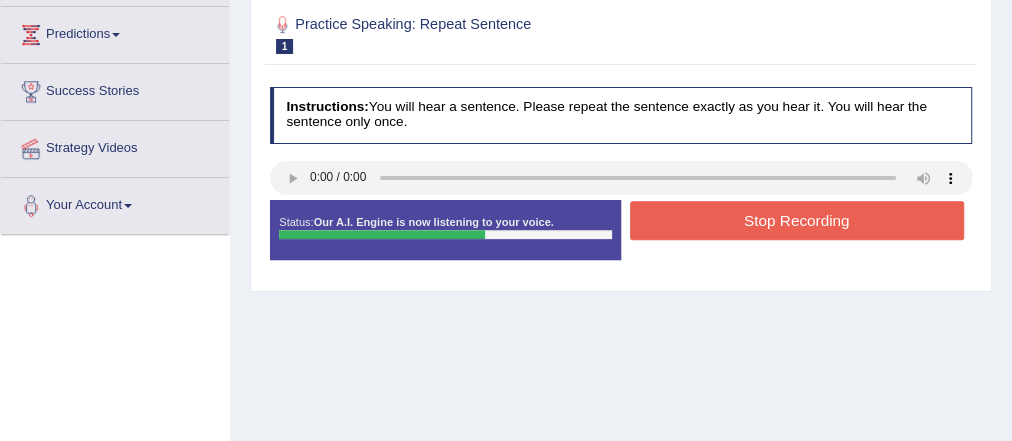 click on "Stop Recording" at bounding box center (797, 220) 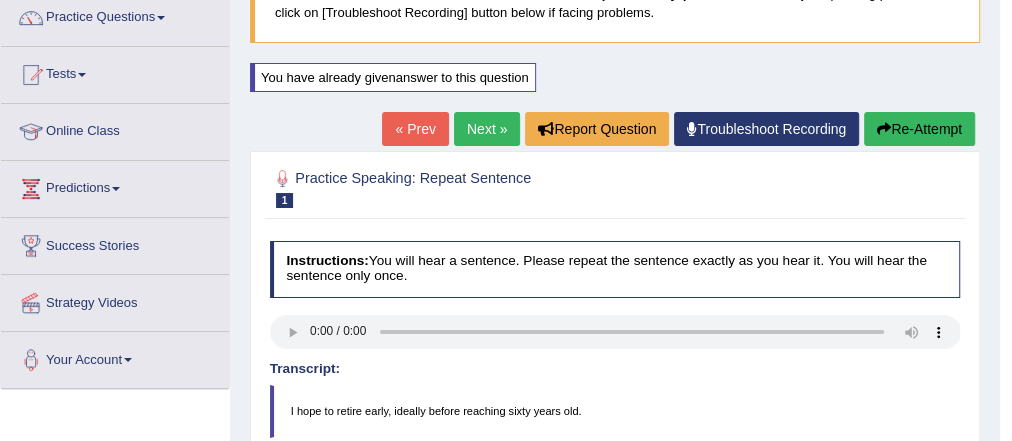 scroll, scrollTop: 160, scrollLeft: 0, axis: vertical 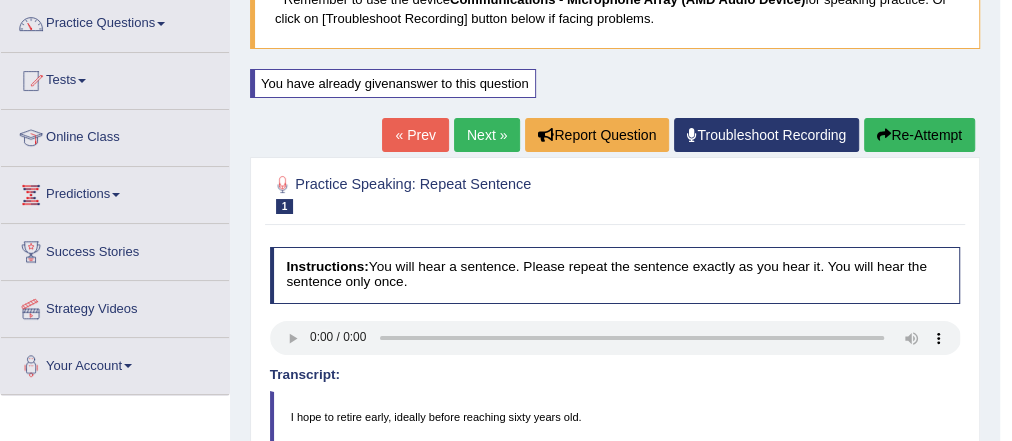 click on "Next »" at bounding box center [487, 135] 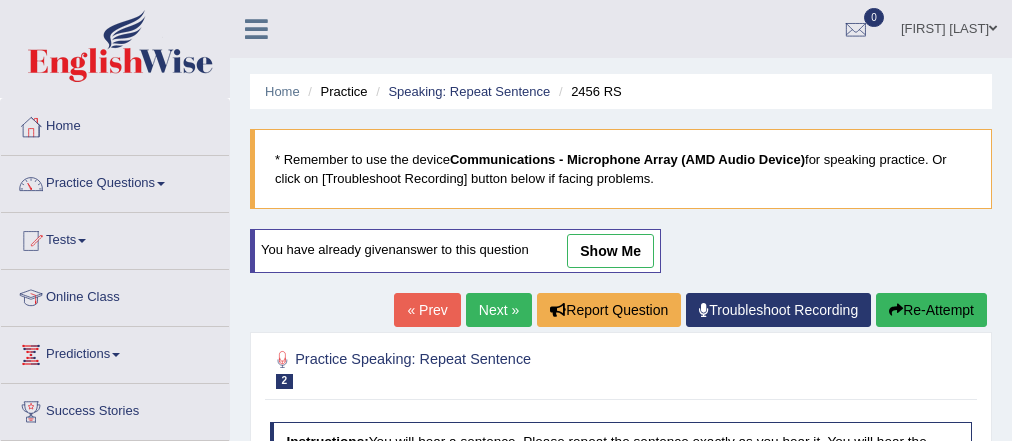 scroll, scrollTop: 0, scrollLeft: 0, axis: both 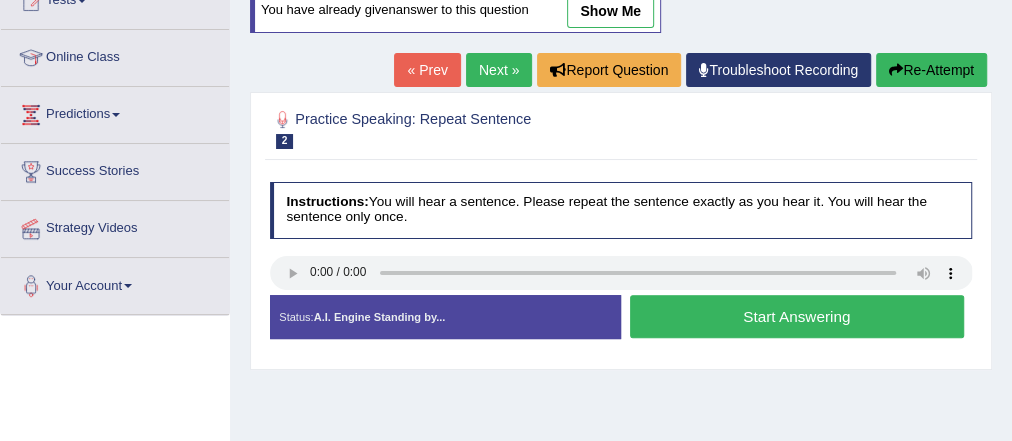 click on "Start Answering" at bounding box center (797, 316) 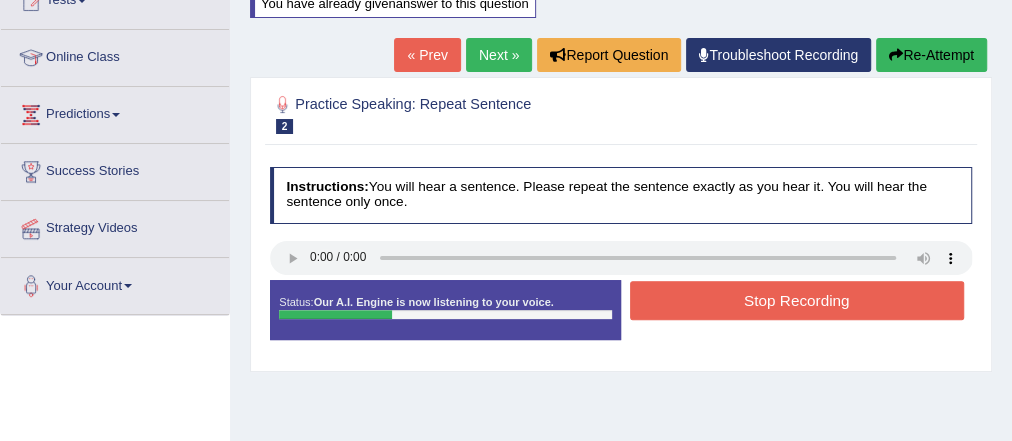 click on "Stop Recording" at bounding box center [797, 300] 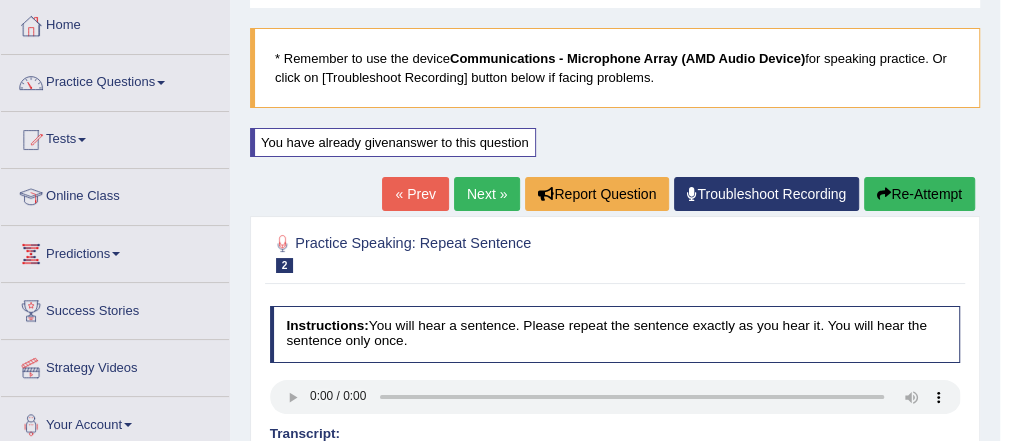 scroll, scrollTop: 80, scrollLeft: 0, axis: vertical 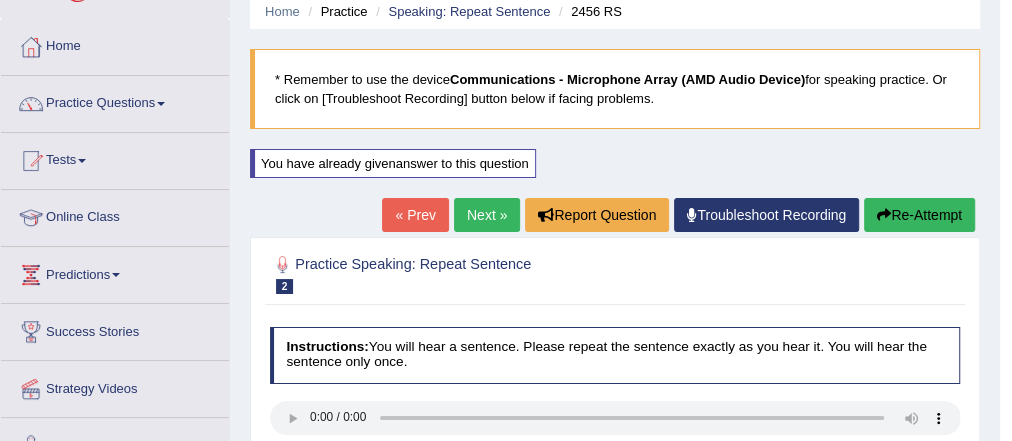 click on "Re-Attempt" at bounding box center (919, 215) 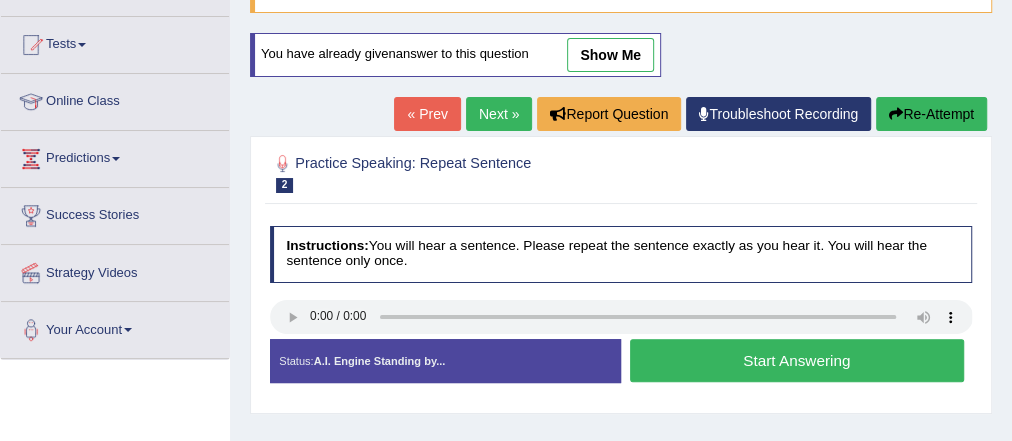scroll, scrollTop: 240, scrollLeft: 0, axis: vertical 